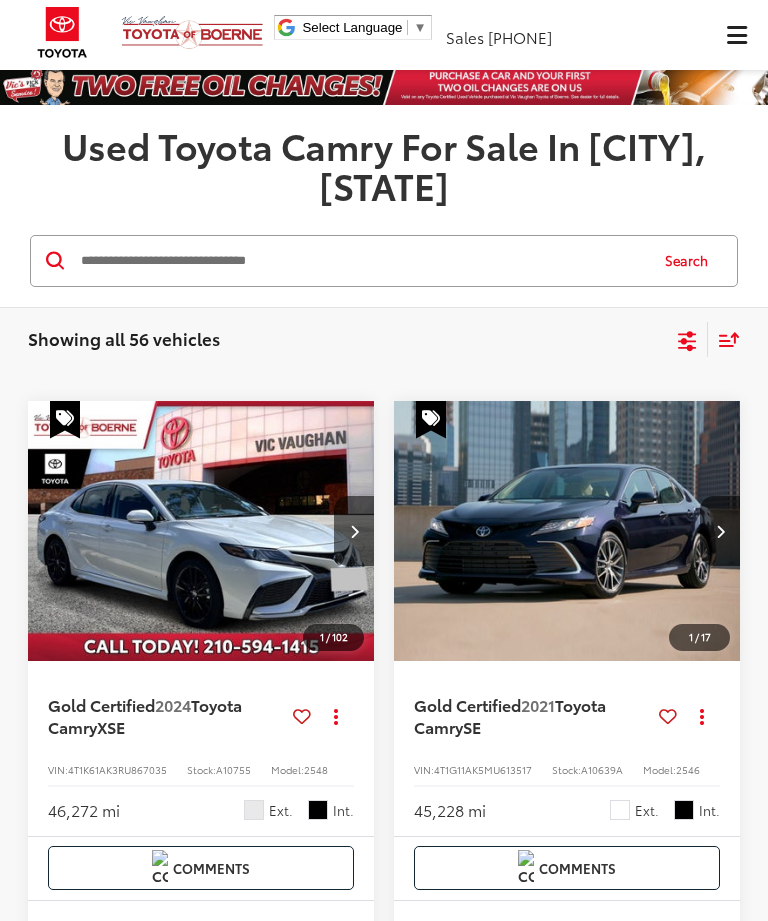 scroll, scrollTop: 0, scrollLeft: 0, axis: both 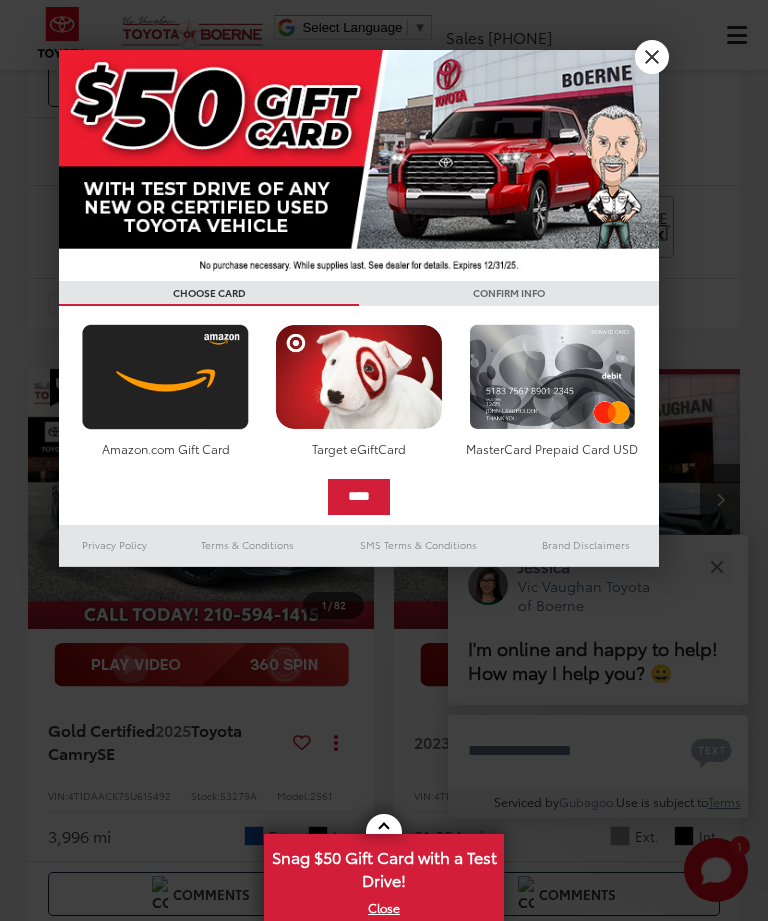 click on "X" at bounding box center (652, 57) 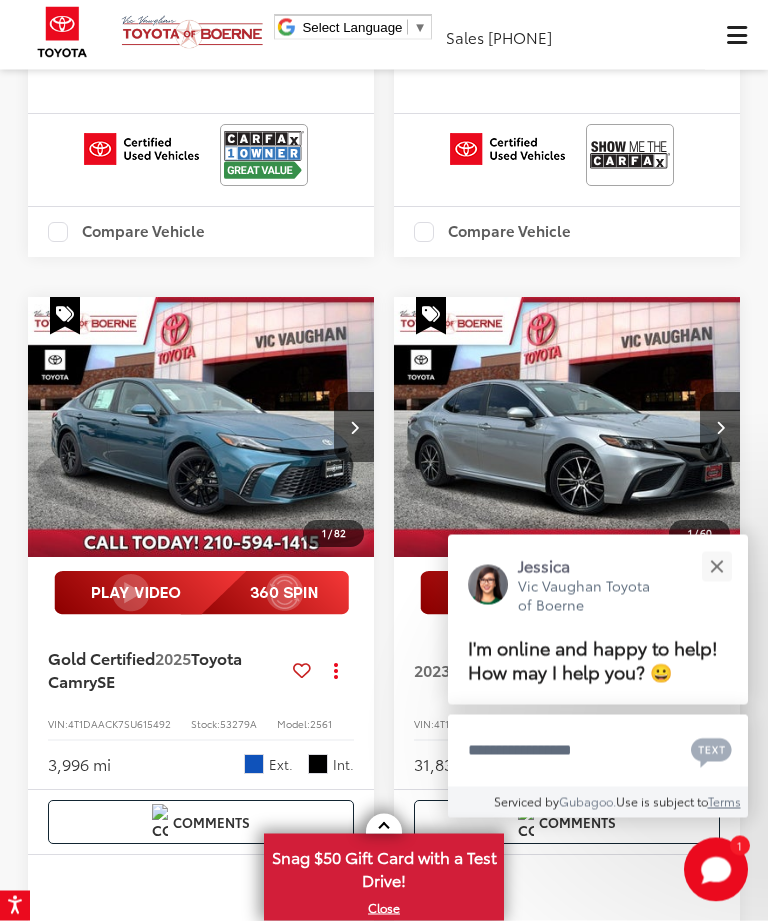 scroll, scrollTop: 865, scrollLeft: 0, axis: vertical 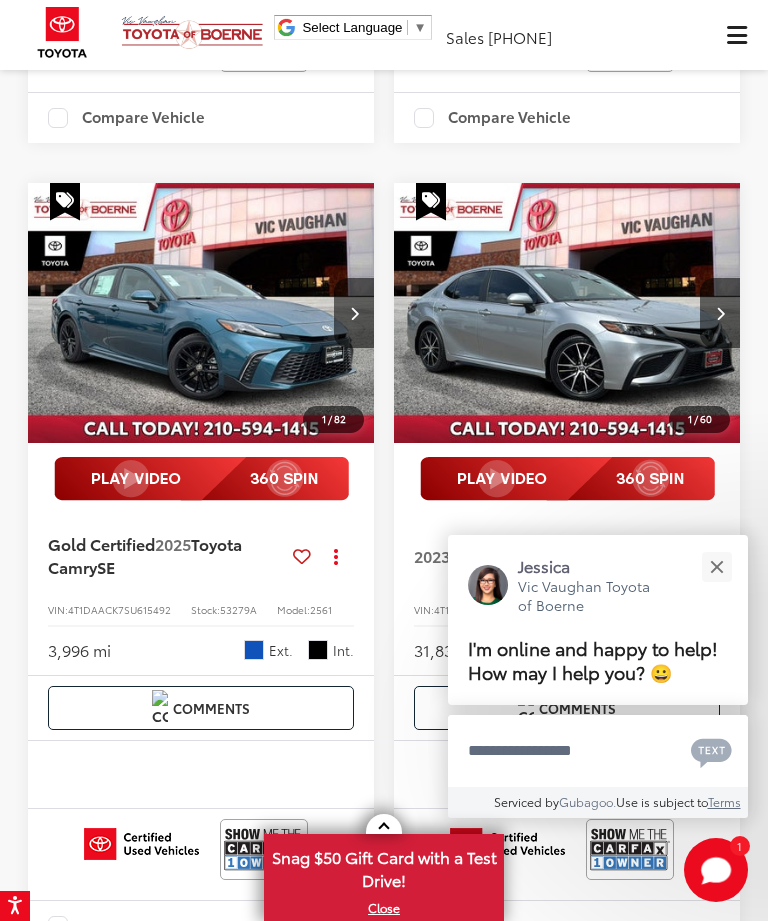 click at bounding box center (716, 566) 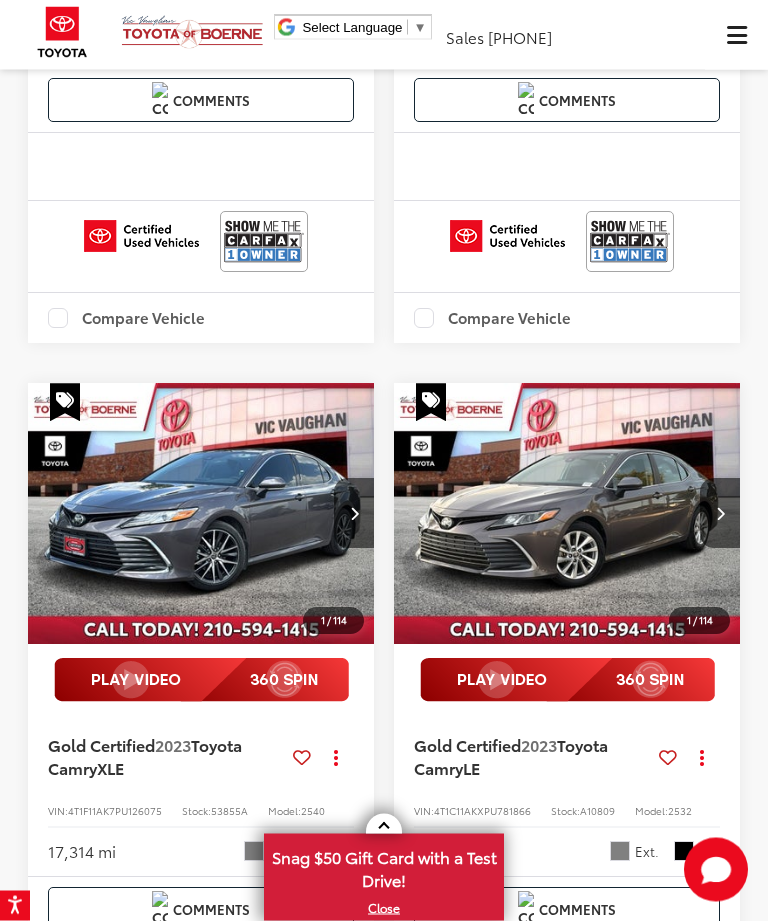scroll, scrollTop: 1471, scrollLeft: 0, axis: vertical 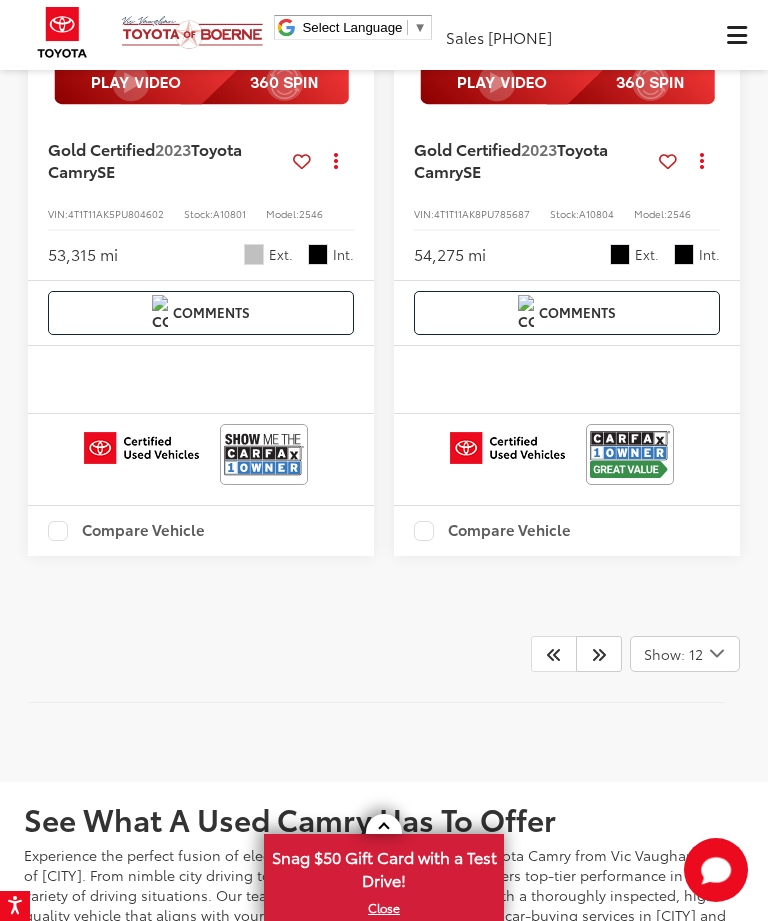 click at bounding box center [599, 654] 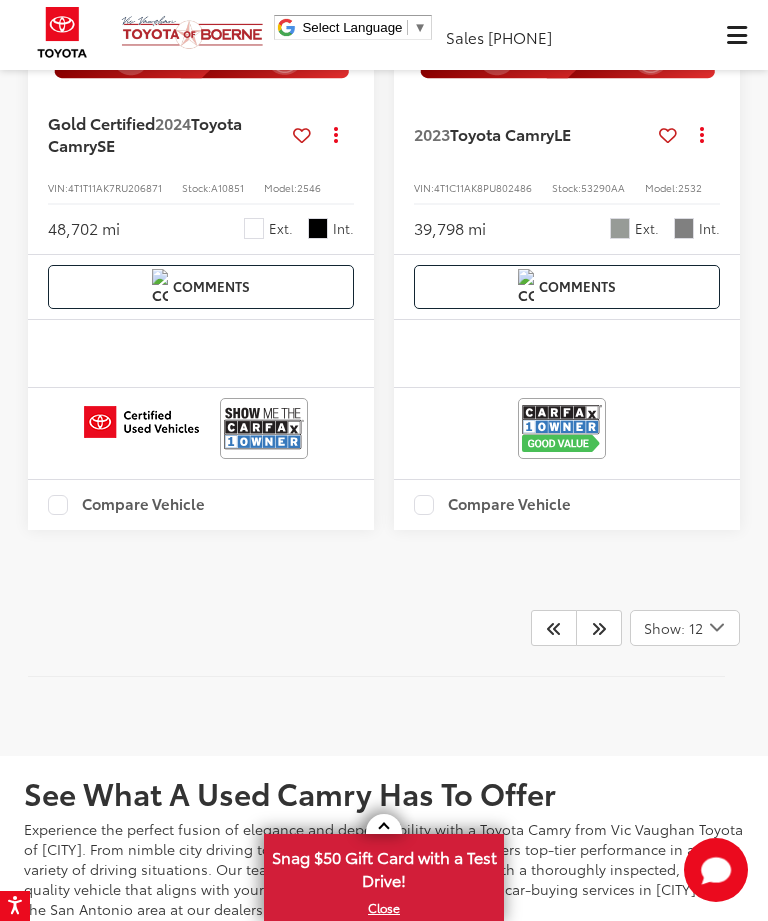 scroll, scrollTop: 4519, scrollLeft: 0, axis: vertical 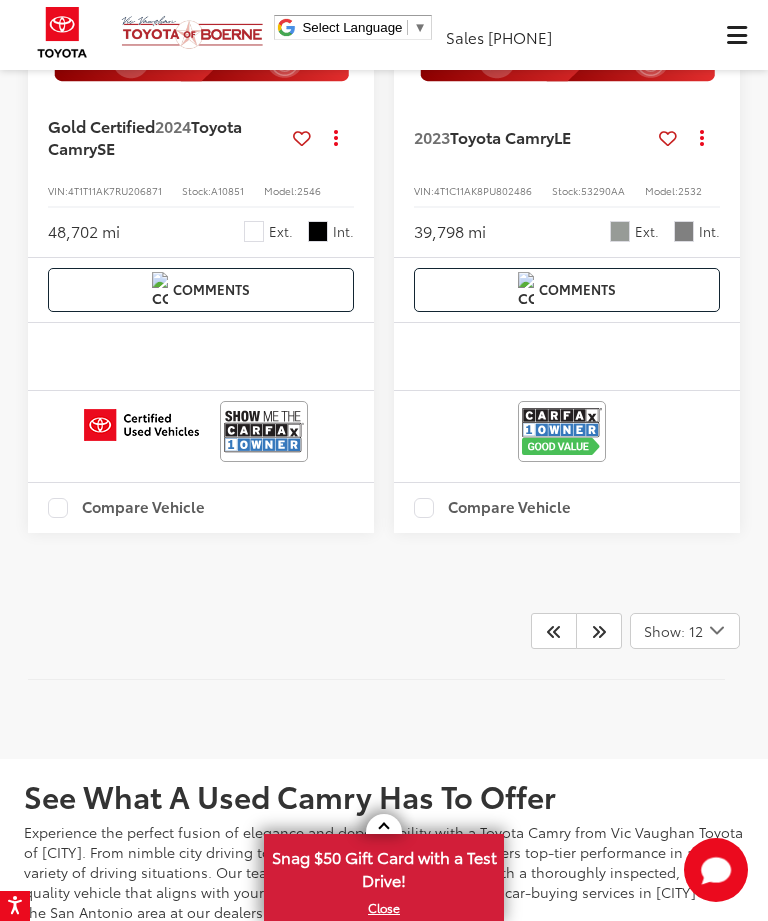 click at bounding box center [599, 631] 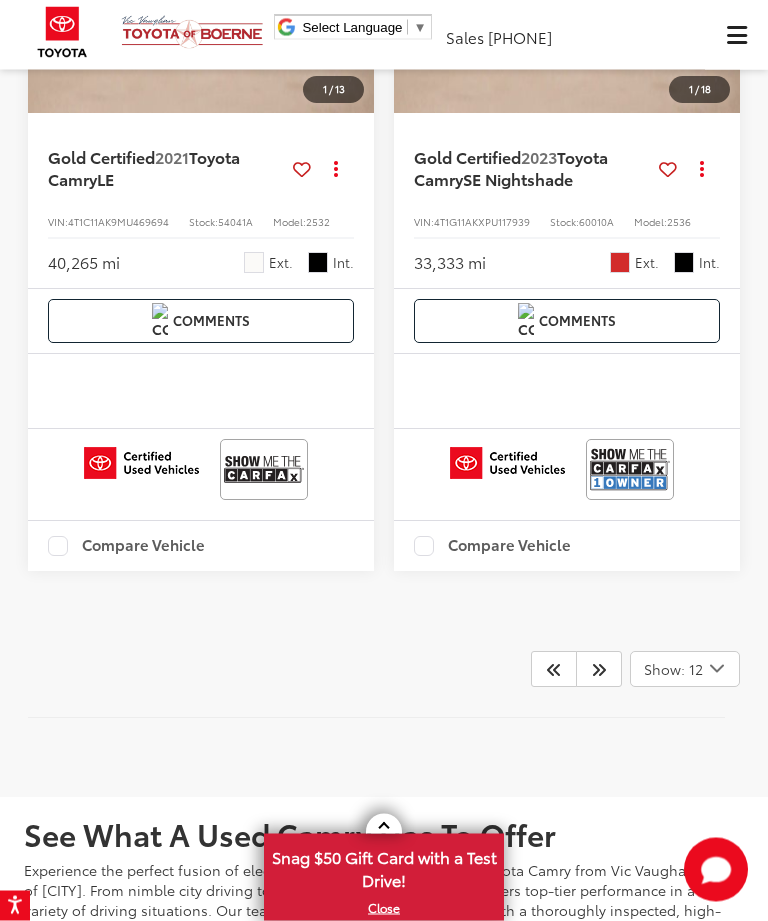 scroll, scrollTop: 4435, scrollLeft: 0, axis: vertical 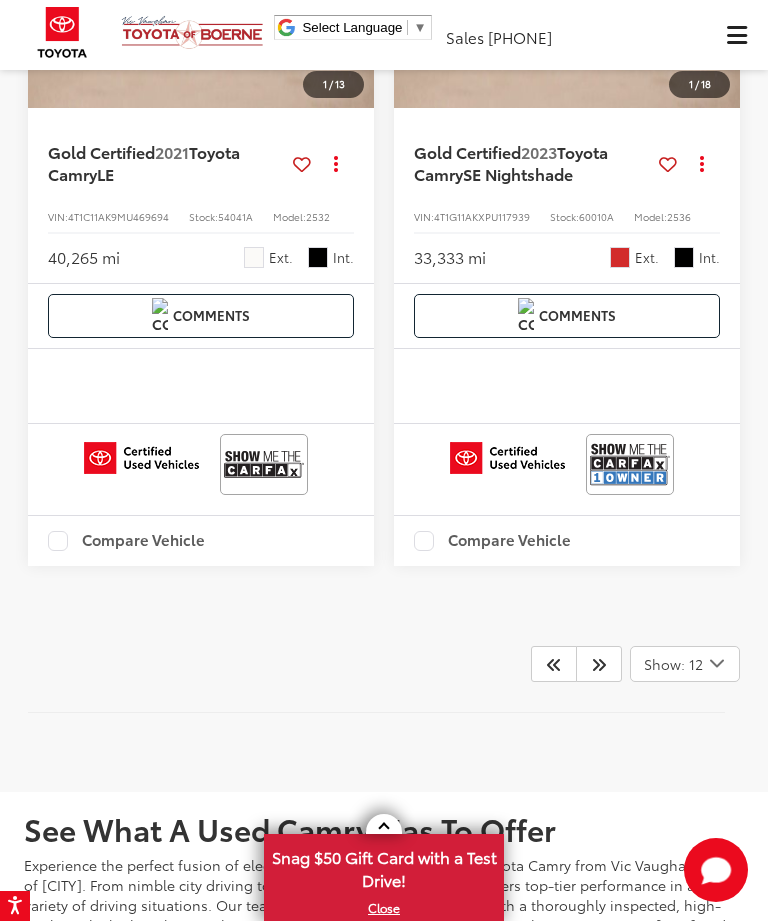 click at bounding box center (599, 664) 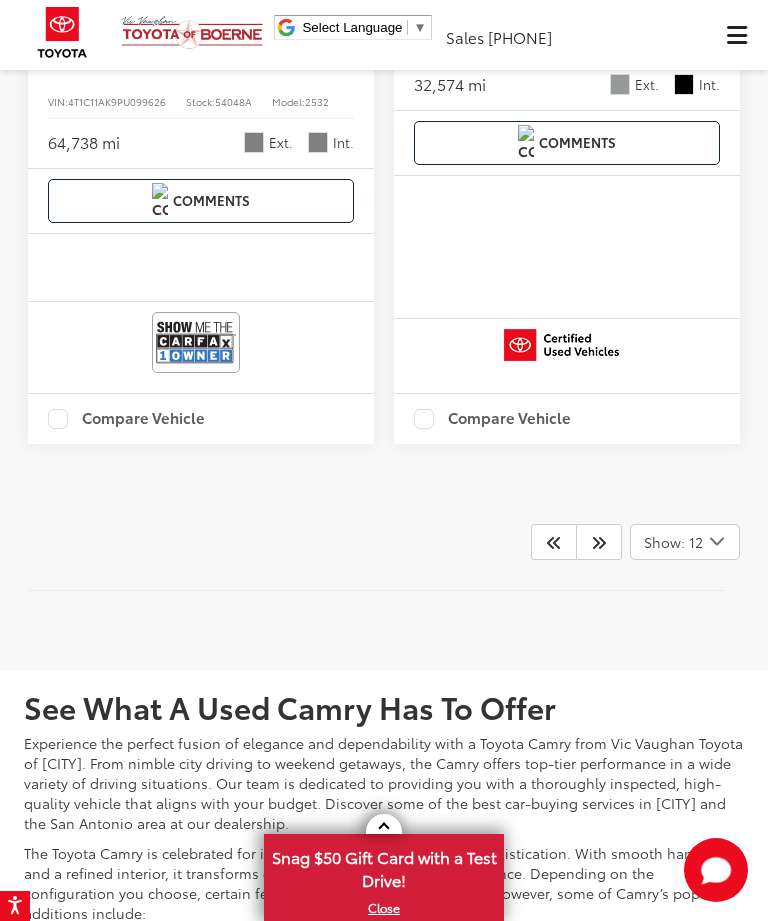 scroll, scrollTop: 4558, scrollLeft: 0, axis: vertical 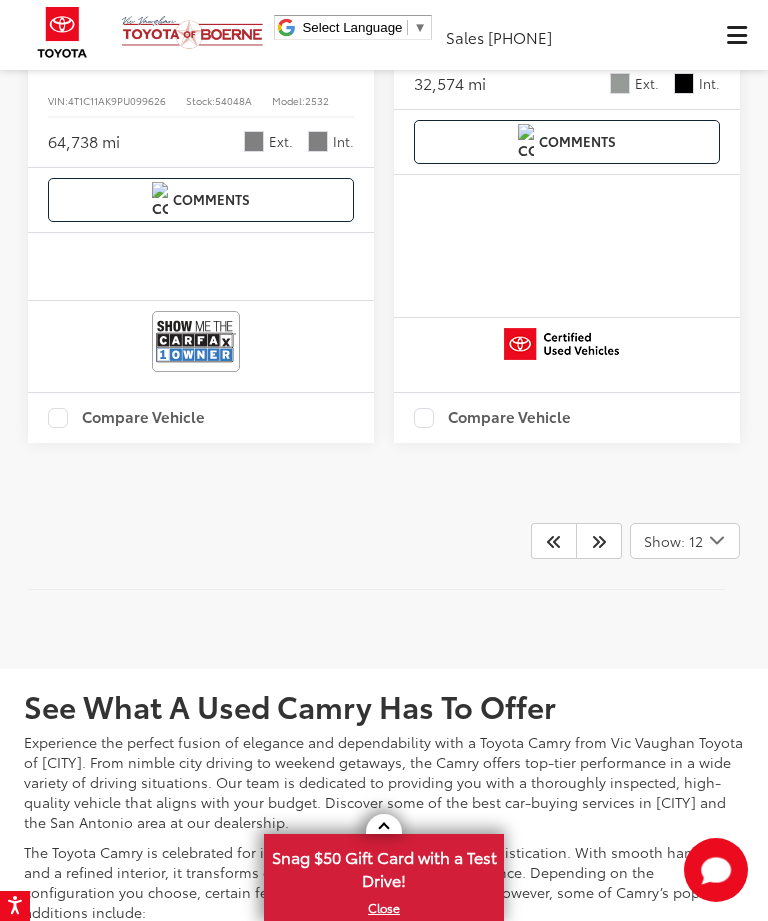 click at bounding box center (599, 541) 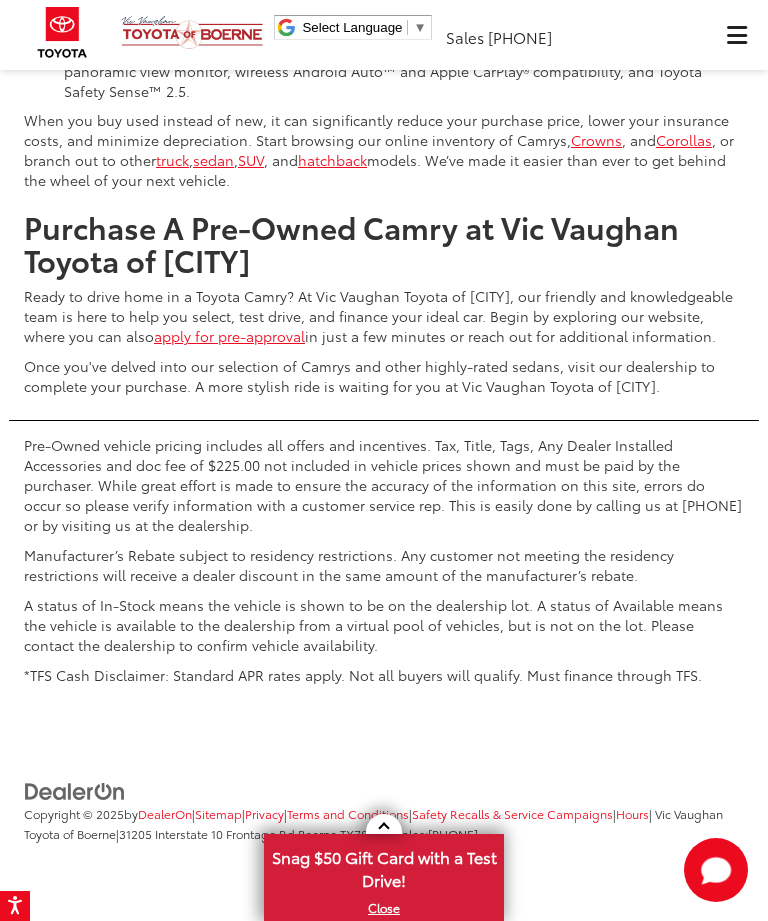 scroll, scrollTop: 174, scrollLeft: 0, axis: vertical 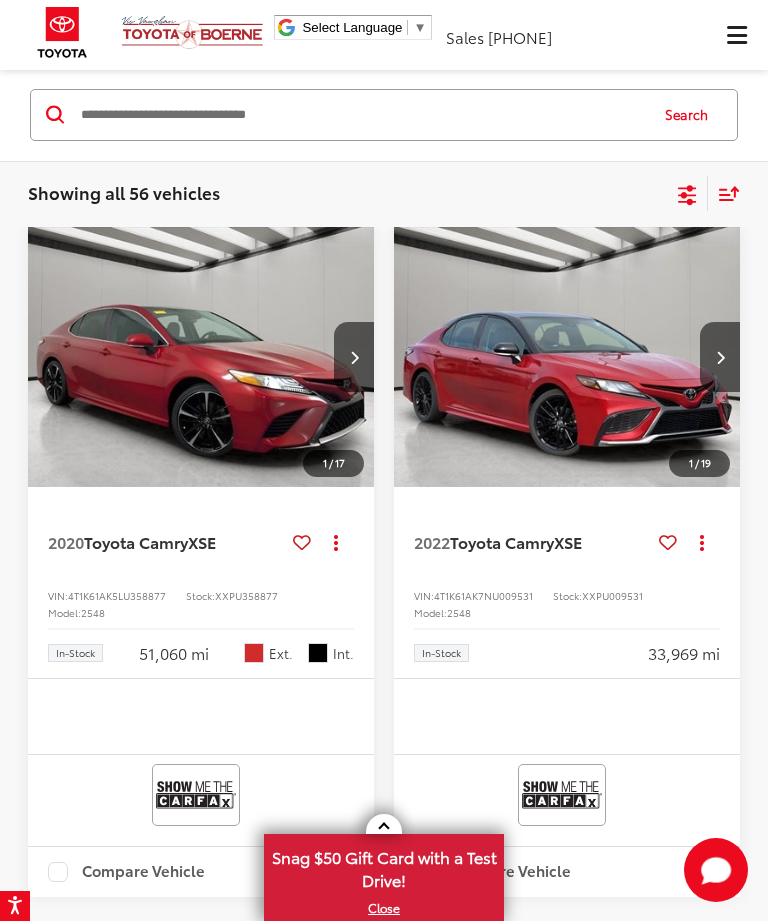 click on "XSE" at bounding box center (202, 541) 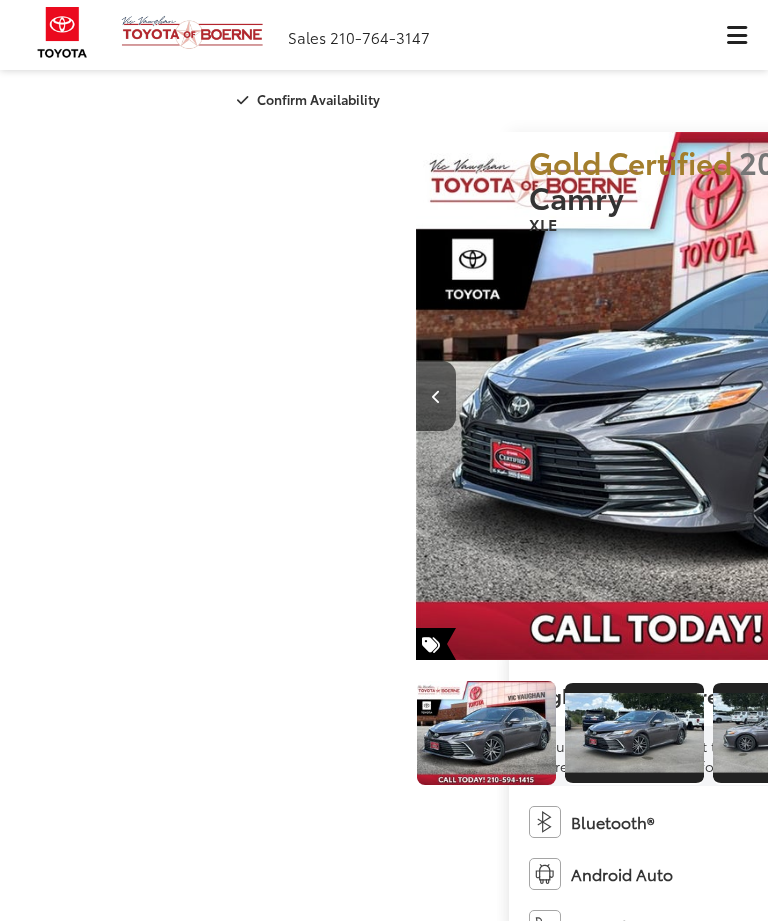 scroll, scrollTop: 0, scrollLeft: 0, axis: both 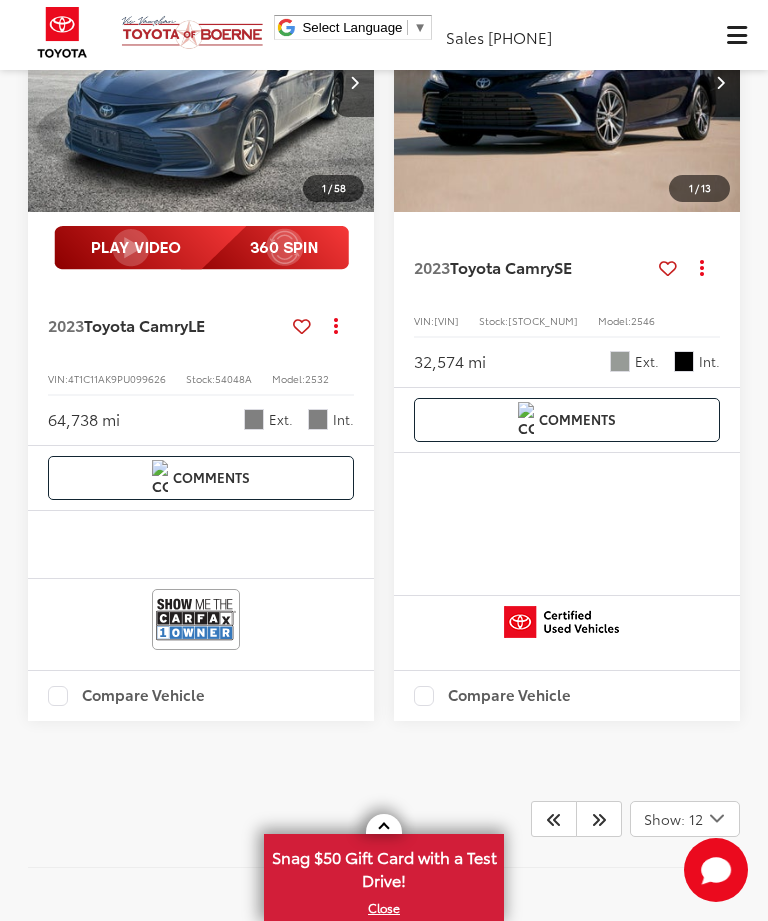 click on "1 / 56 Gold Certified 2025  Toyota Camry  SE
Copy Link Share Print View Details VIN:  4T1DAACK2SU504641 Stock:  A10894 Model:  2561 33,748 mi Ext. Int. More Details Comments Dealer Comments CARFAX One-Owner. Clean CARFAX. 2025 Toyota Camry SE Black Certified. Inspected, Bluetooth®, 1-Owner, Clean Carfax, Certified Pre-owned, 2.5L 4-Cylinder 16V DOHC, Black w/SofTex & Fabric Seat Trim. Recent Arrival! 48/47 City/Highway MPG Toyota Gold Certified Details:   * 160 Point Inspection   * Roadside Assistance for 7 Year / 100,000 Mile. Standard New-Car Financing Rates Available. Warranty honored at over 1,400 Toyota dealers in the continental U.S. & Canada. Trade-ins accepted. Trouble-free handling of your transaction, including DMV paperwork   * Vehicle History   * Warranty Deductible: $0   * Powertrain Limited Warranty: 84 Month/100,000 Mile (whichever comes first) from TCUV purchase date   * Roadside Assistance   * Transferable Warranty More...   Track Price" 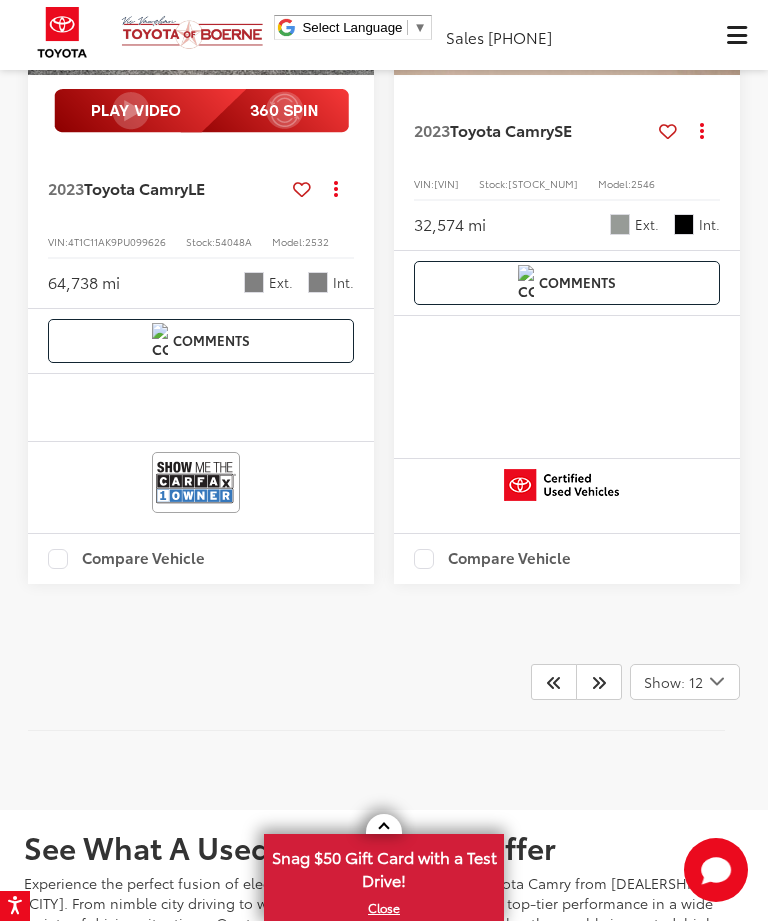 scroll, scrollTop: 4438, scrollLeft: 0, axis: vertical 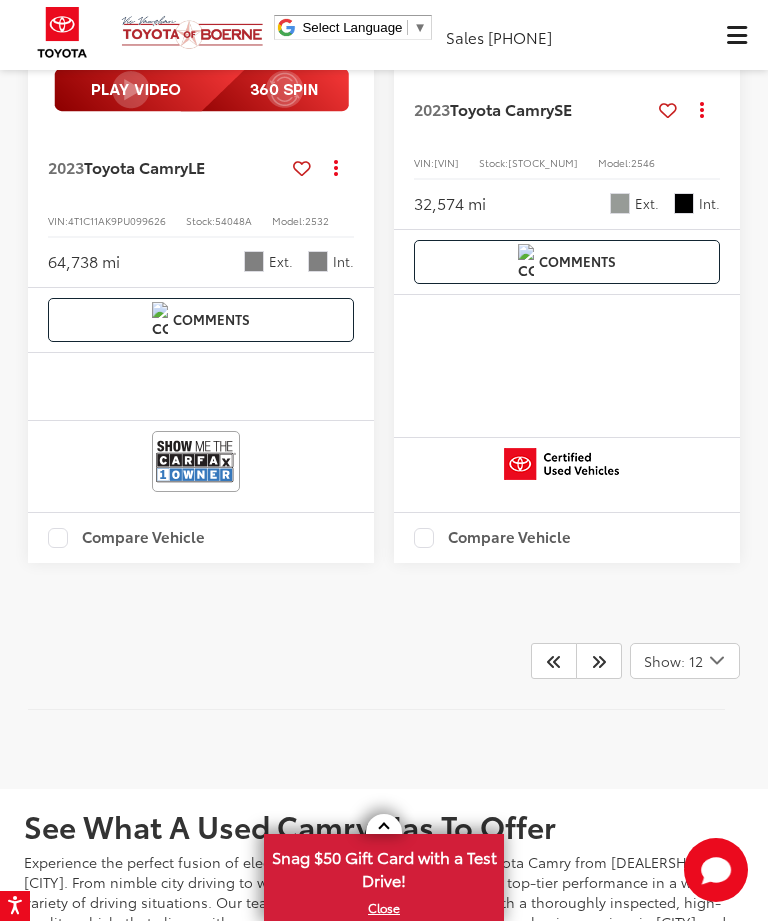 click at bounding box center [599, 661] 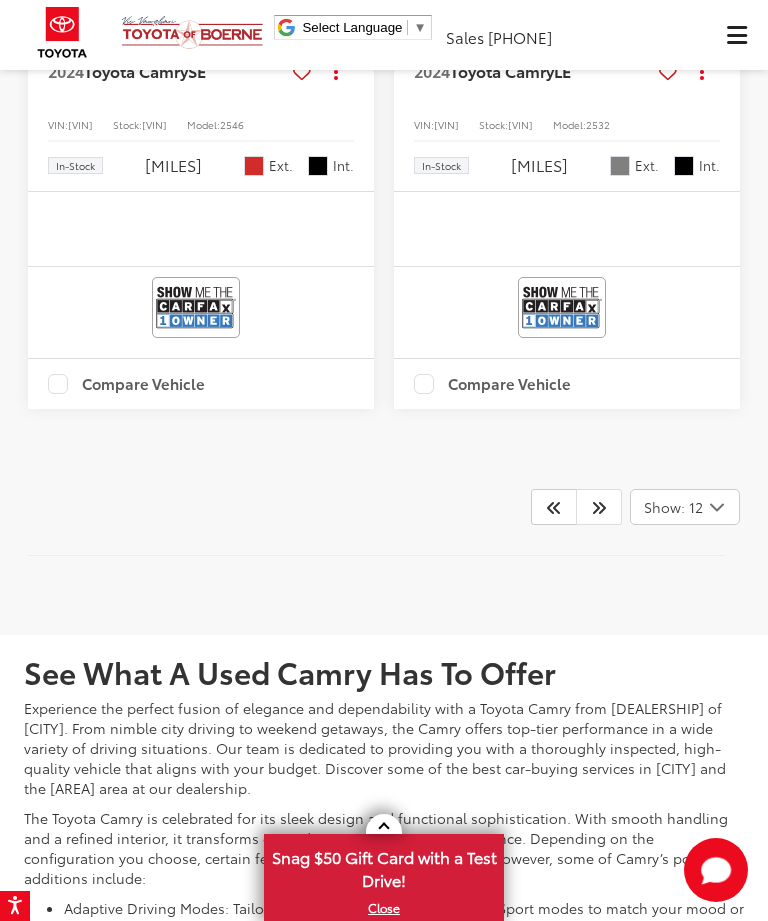 scroll, scrollTop: 2565, scrollLeft: 0, axis: vertical 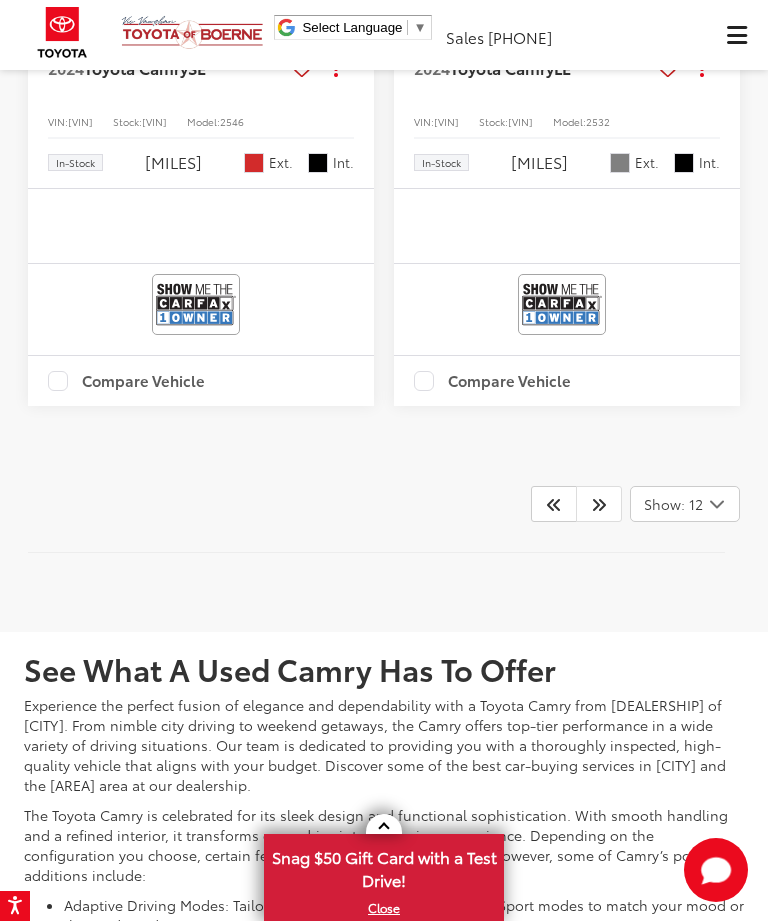 click at bounding box center [599, 504] 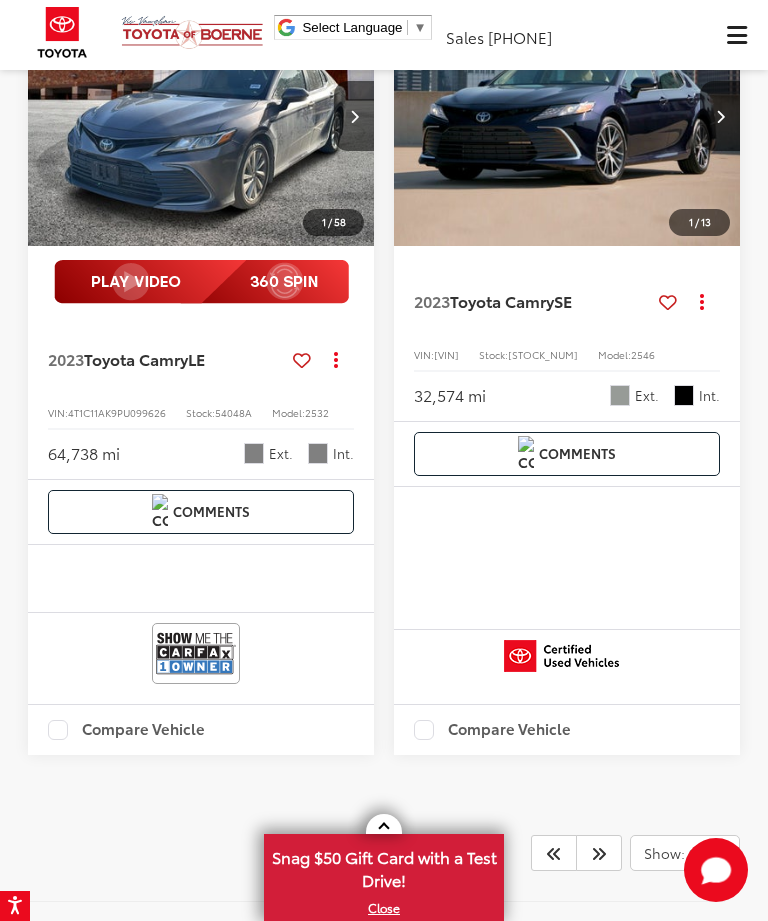 scroll, scrollTop: 4247, scrollLeft: 0, axis: vertical 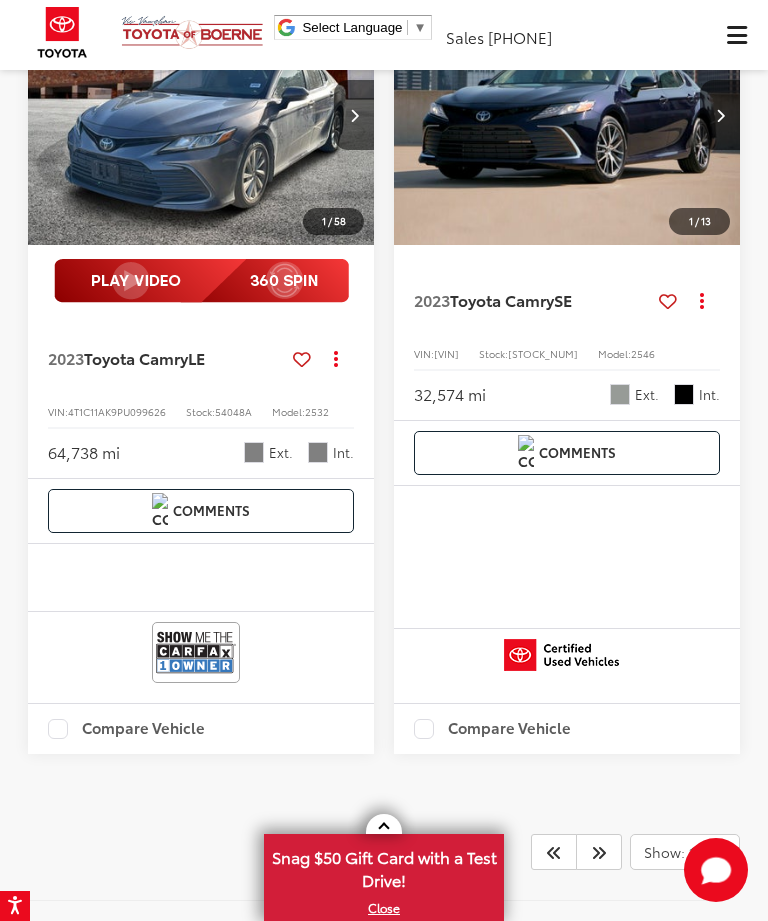 click at bounding box center (554, 852) 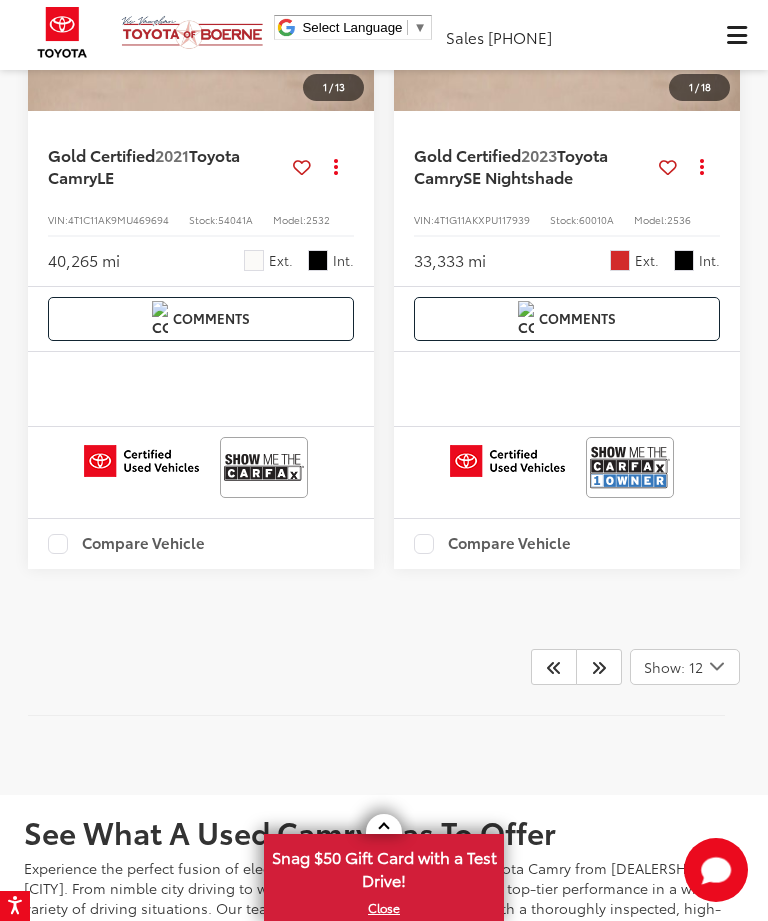 scroll, scrollTop: 4445, scrollLeft: 0, axis: vertical 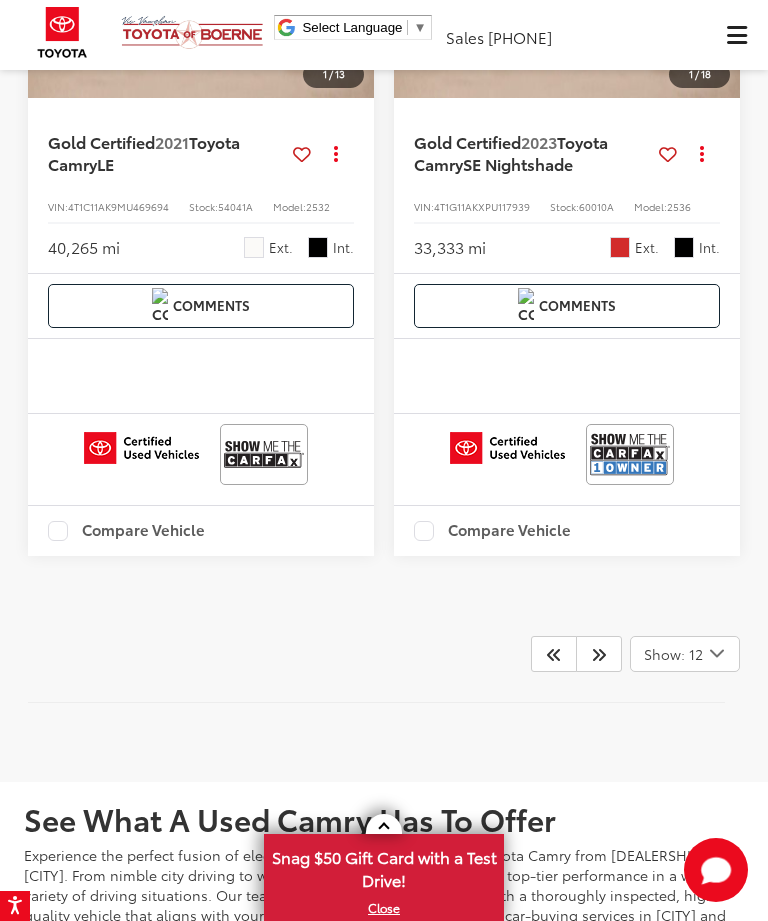click at bounding box center (554, 654) 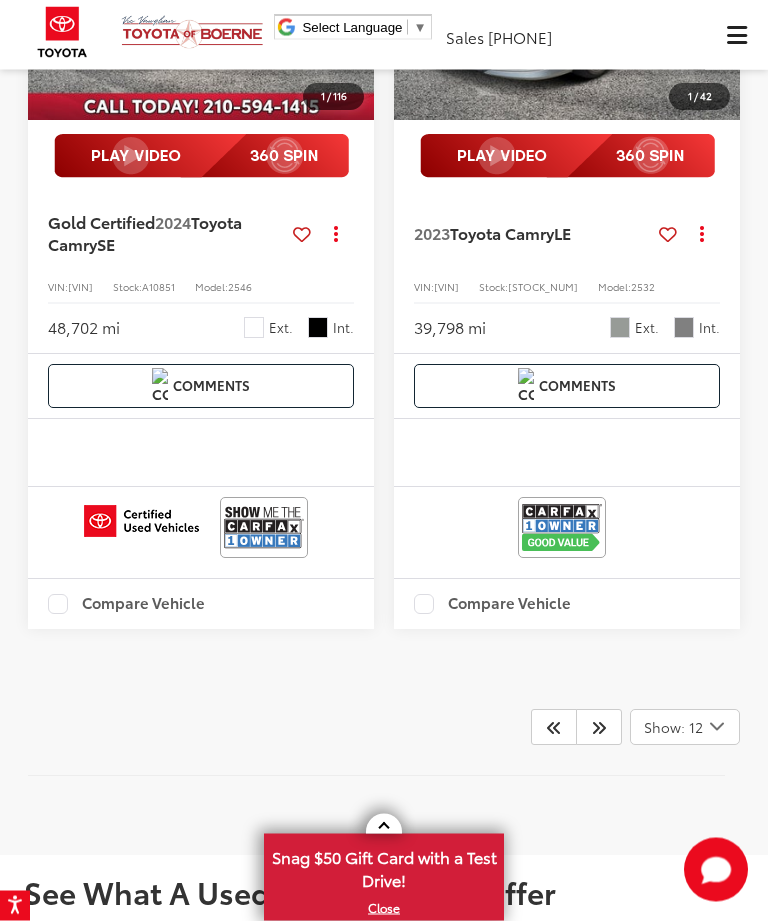 scroll, scrollTop: 4425, scrollLeft: 0, axis: vertical 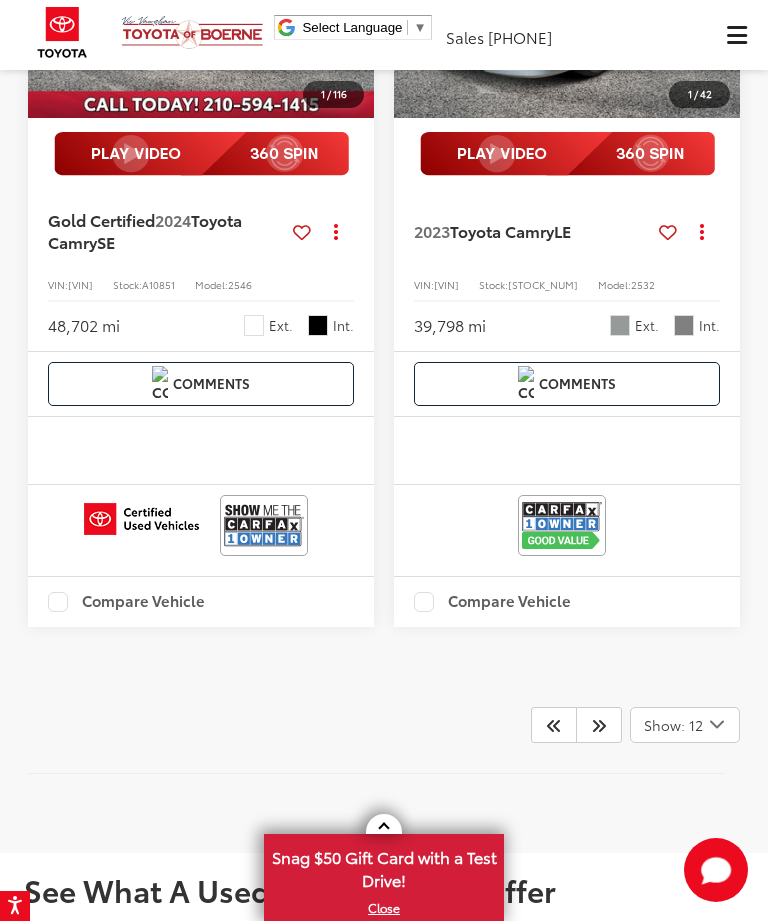click at bounding box center [554, 725] 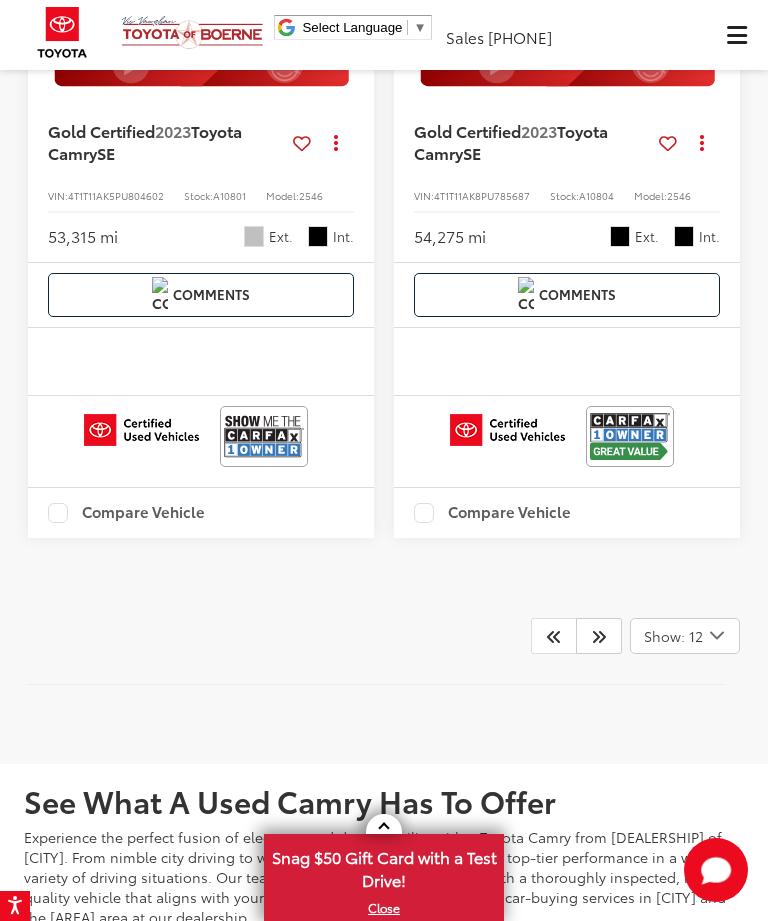 scroll, scrollTop: 4560, scrollLeft: 0, axis: vertical 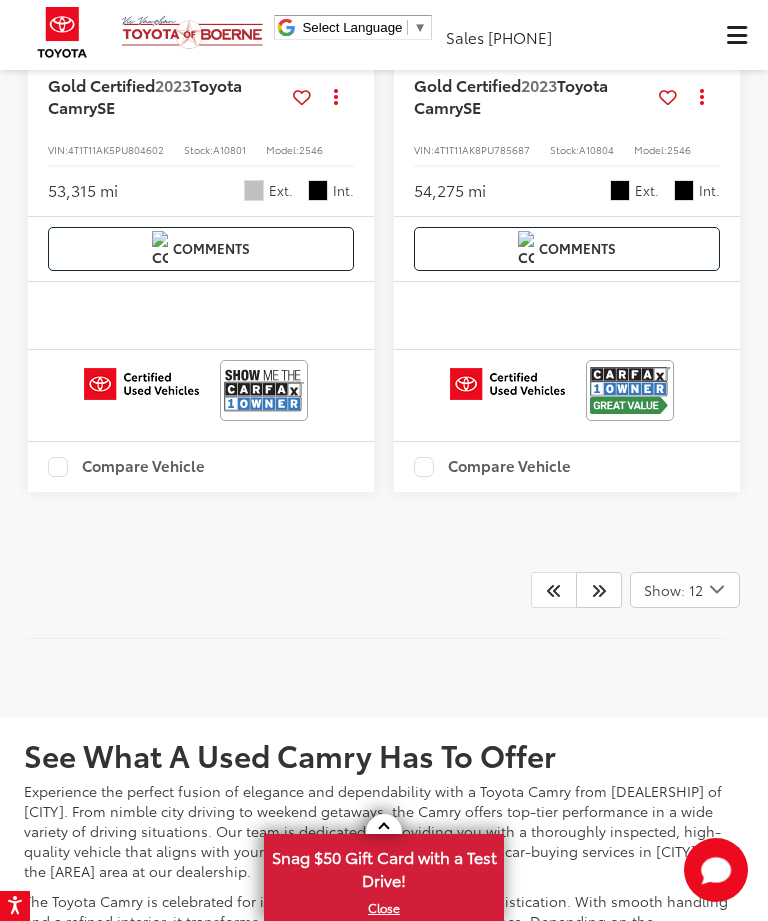 click at bounding box center (554, 590) 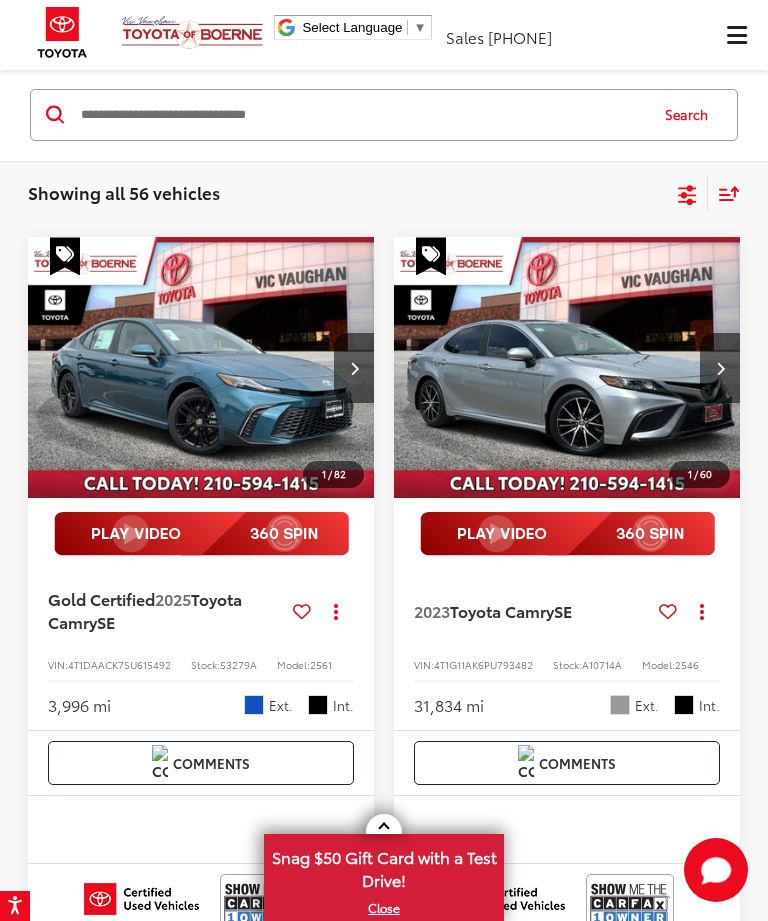 scroll, scrollTop: 0, scrollLeft: 0, axis: both 